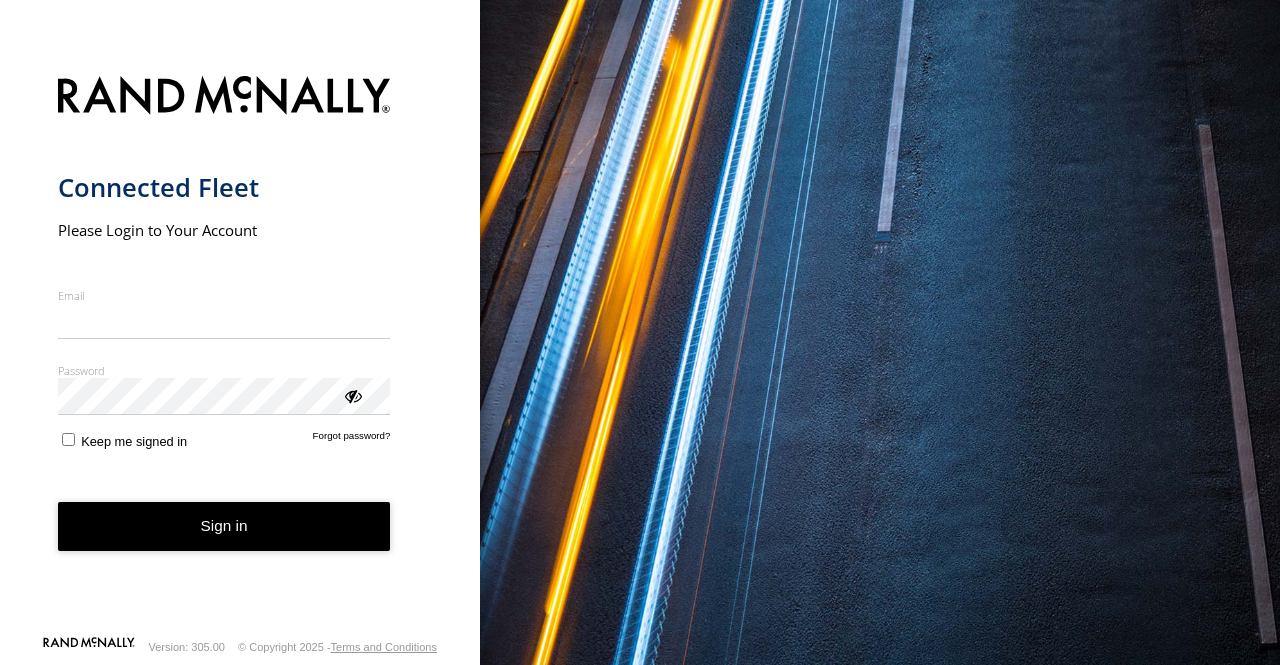 scroll, scrollTop: 0, scrollLeft: 0, axis: both 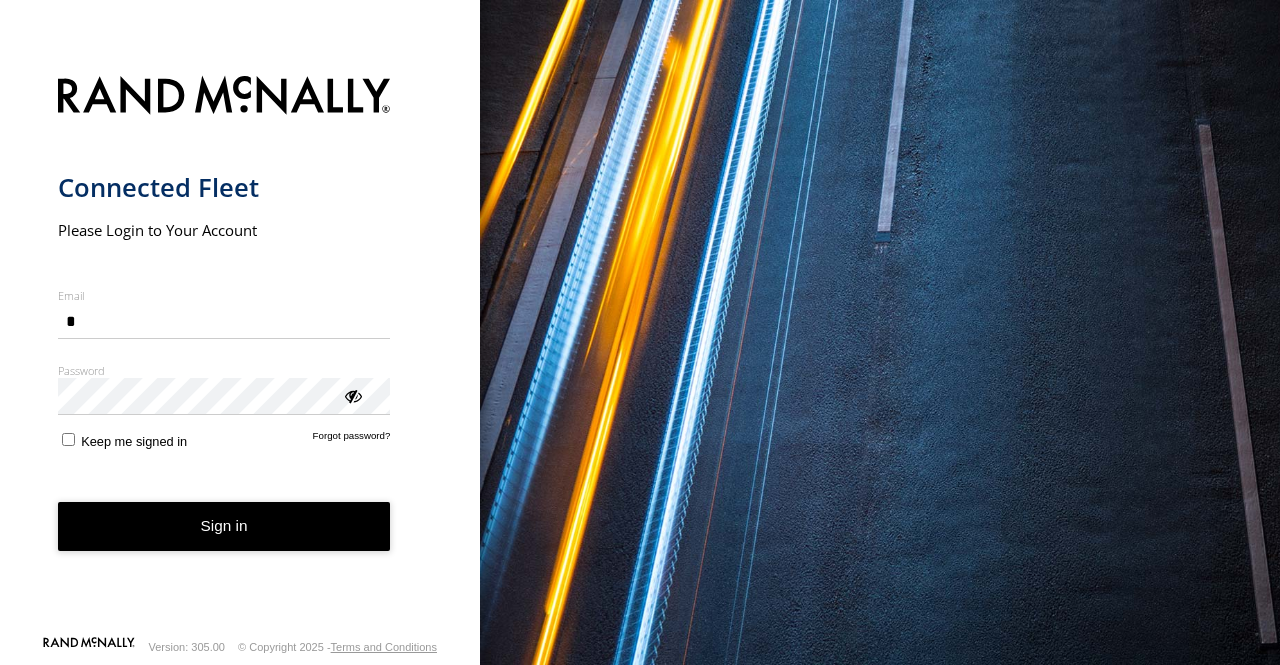 type on "**********" 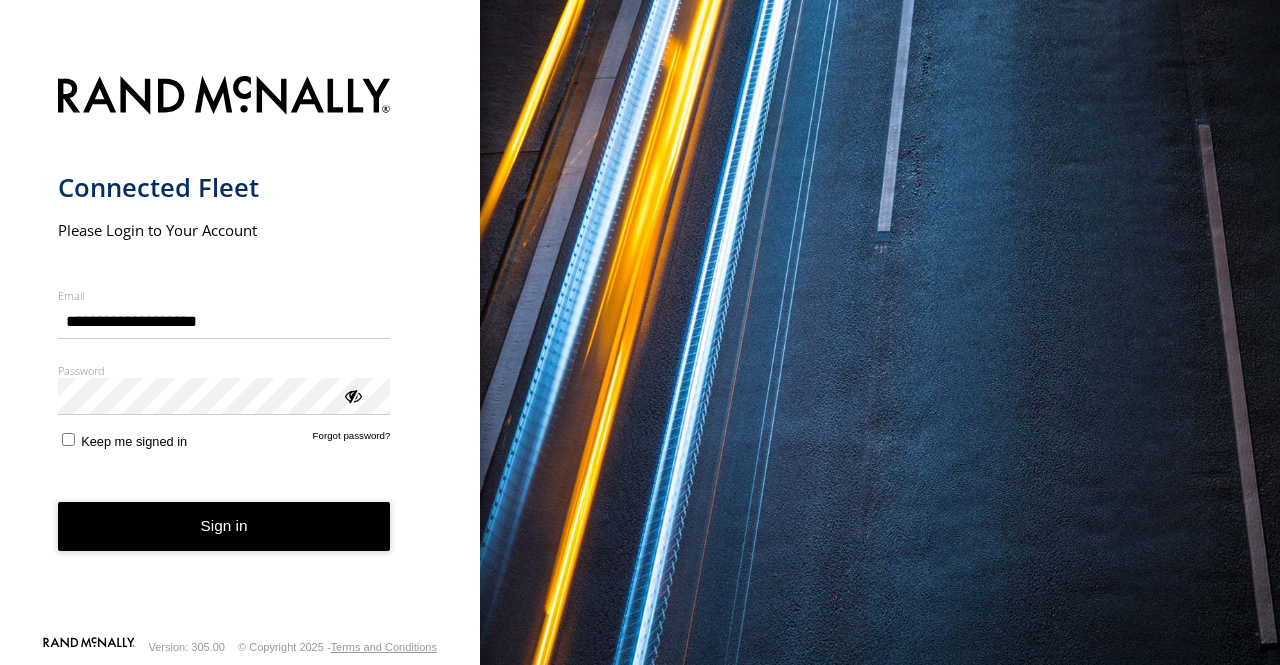 click on "Sign in" at bounding box center [224, 526] 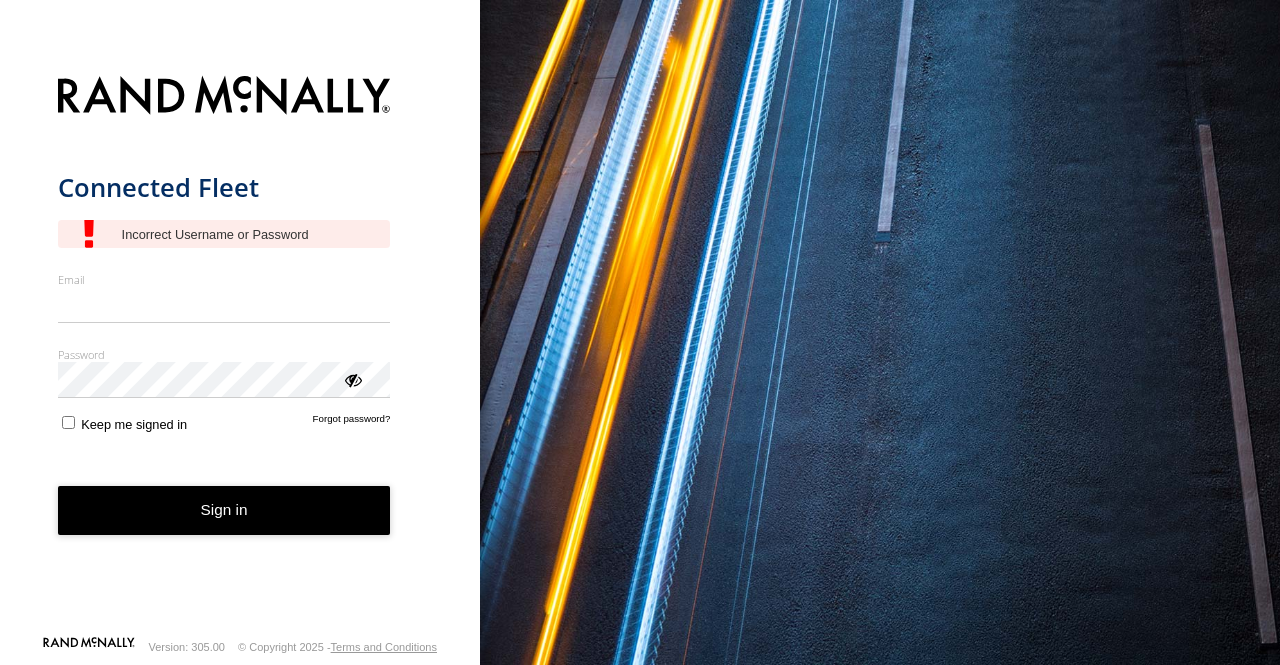 scroll, scrollTop: 0, scrollLeft: 0, axis: both 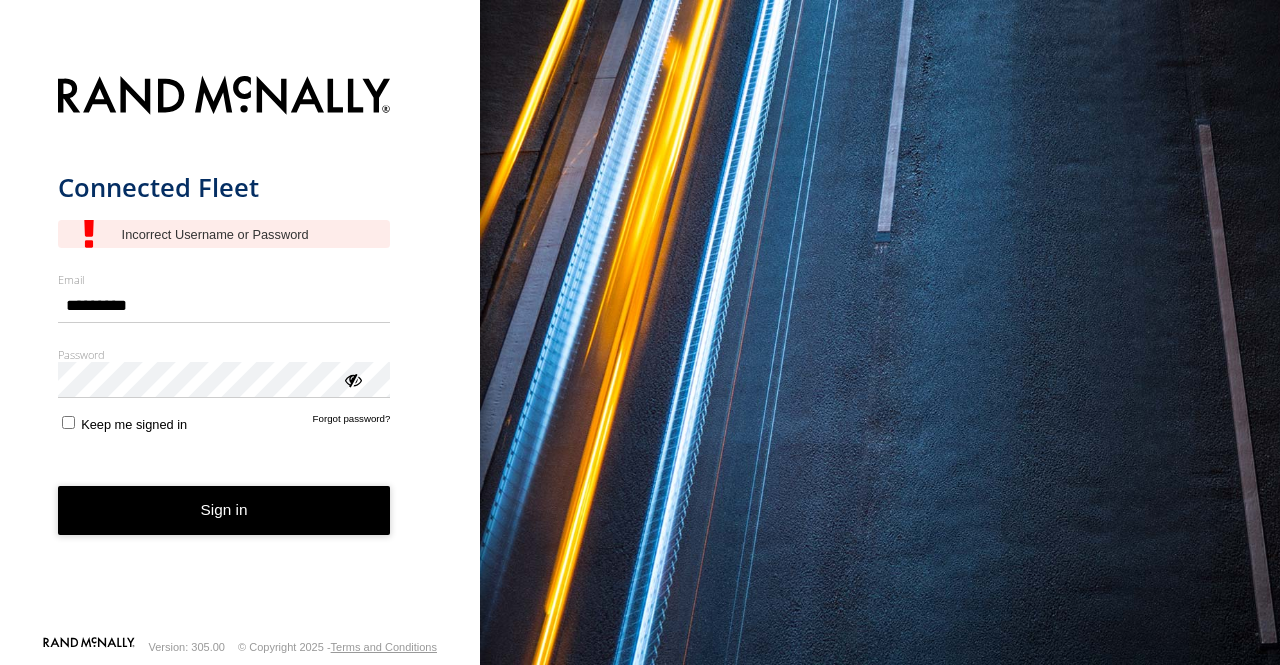 click at bounding box center (352, 379) 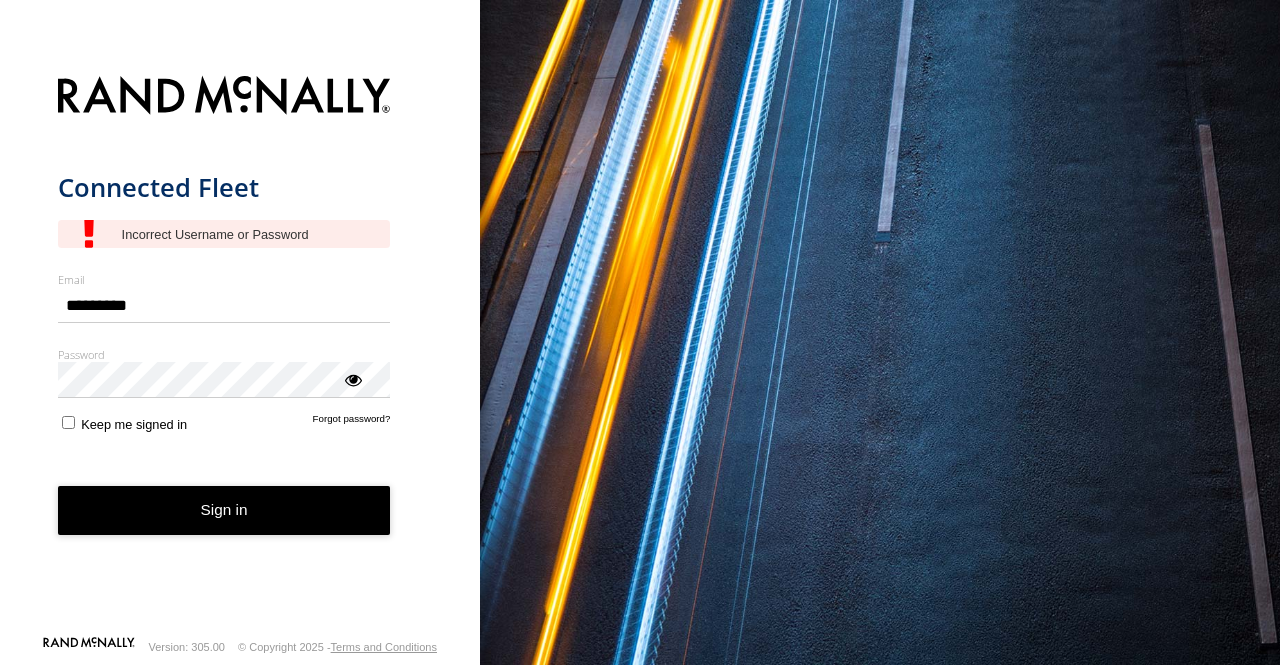 click on "Sign in" at bounding box center (224, 510) 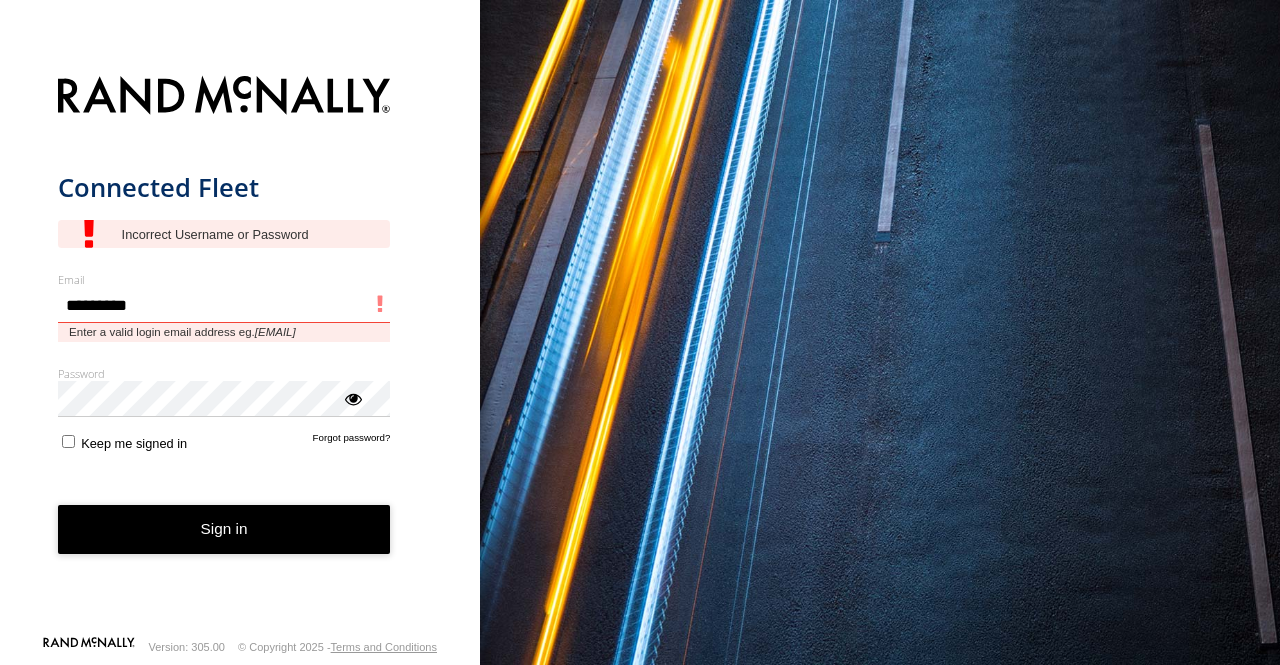 click on "*********" at bounding box center (224, 305) 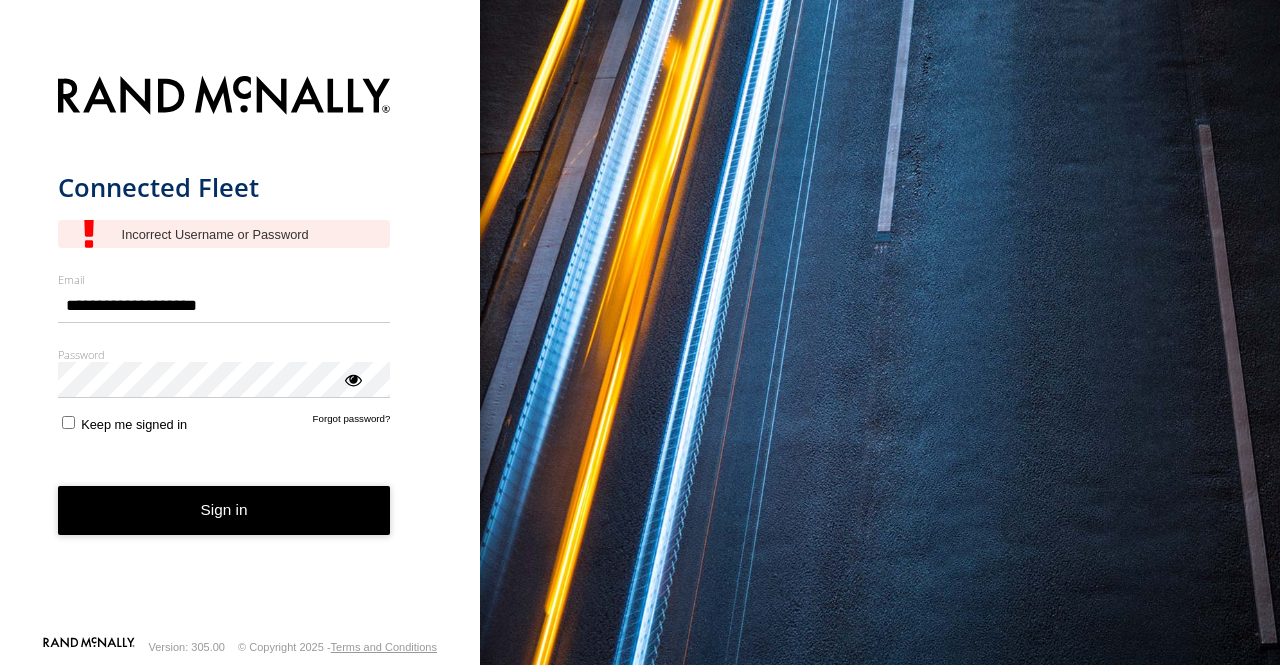 click on "Sign in" at bounding box center (224, 510) 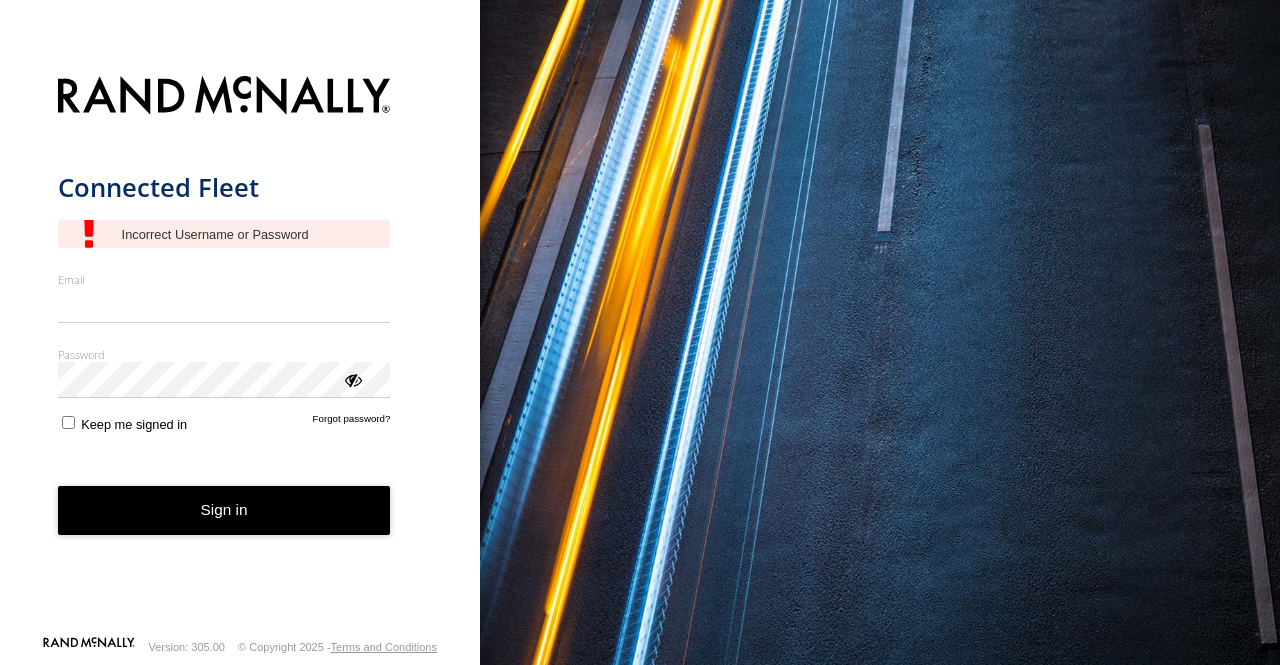 scroll, scrollTop: 0, scrollLeft: 0, axis: both 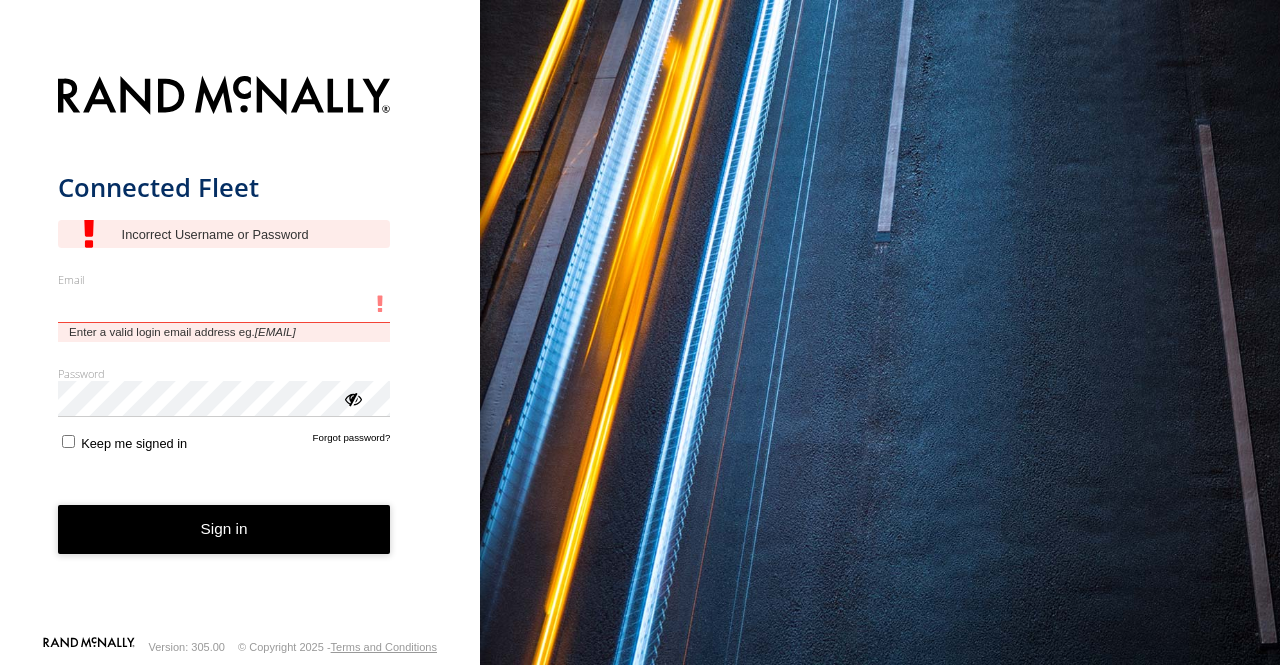 click on "Email" at bounding box center [224, 305] 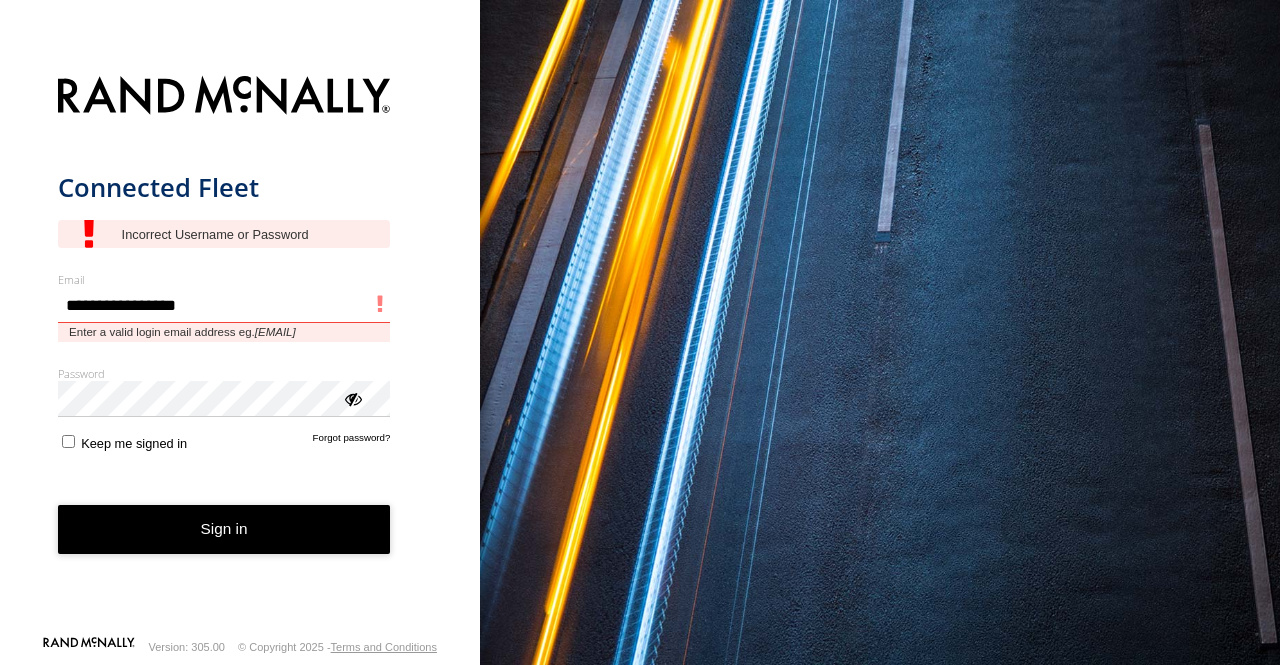 type on "**********" 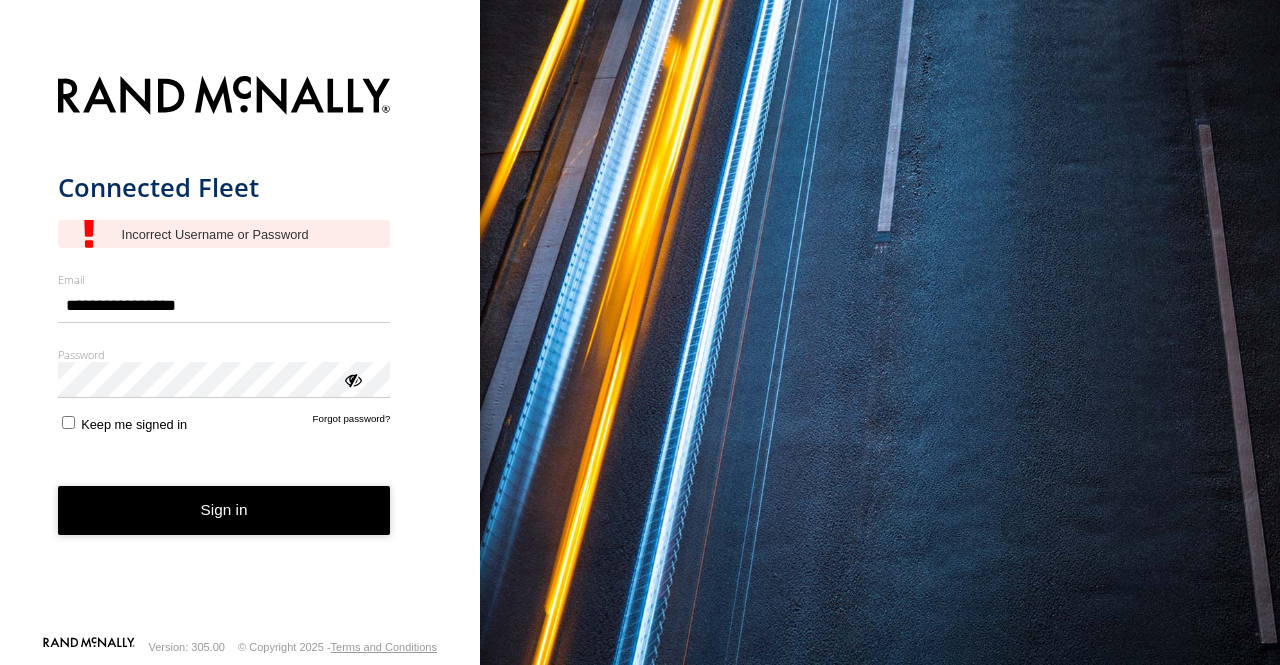 click on "Sign in" at bounding box center [224, 510] 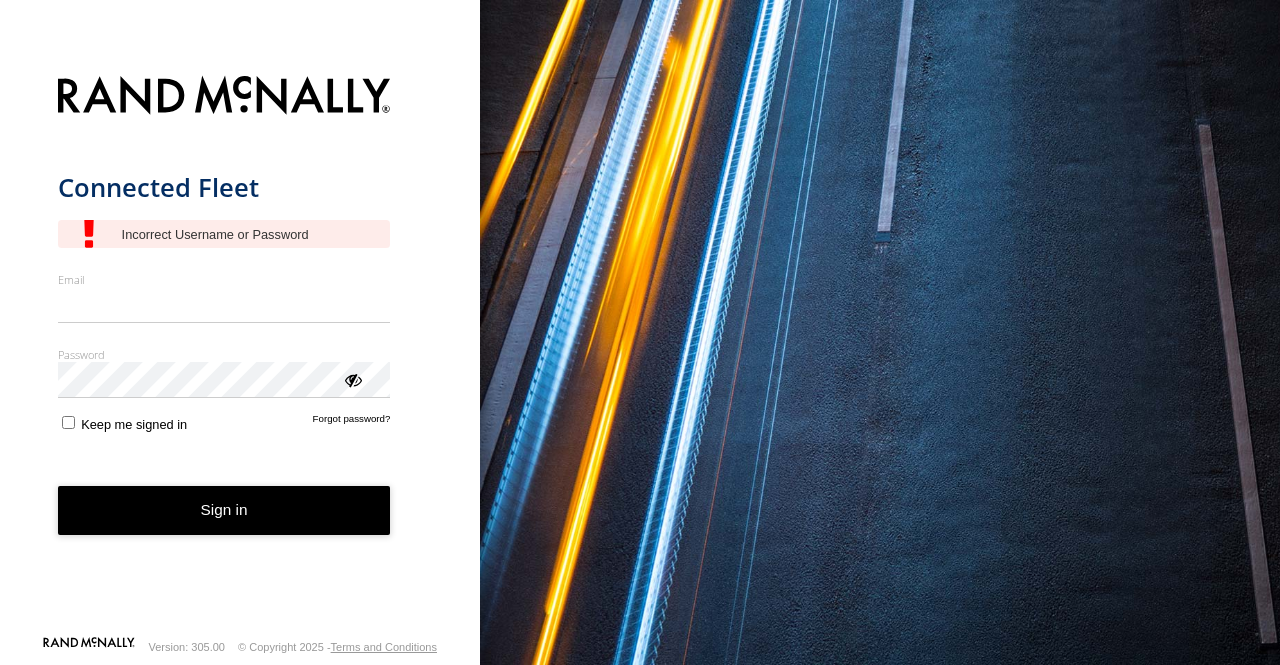 scroll, scrollTop: 0, scrollLeft: 0, axis: both 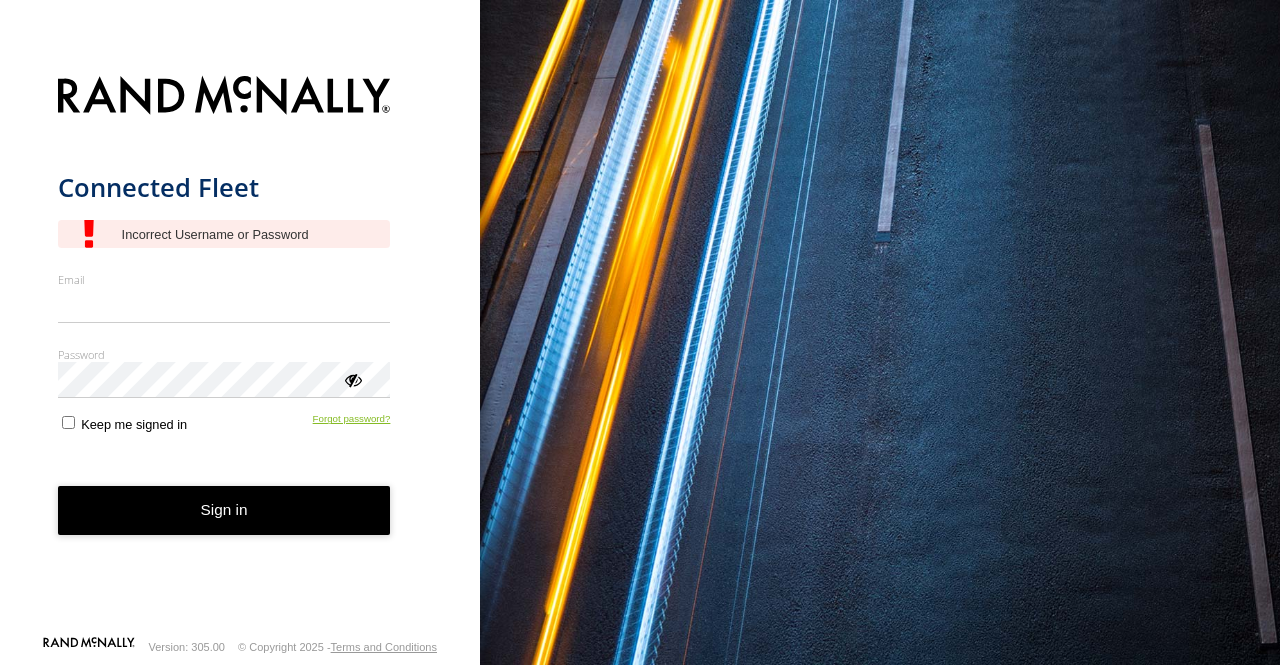 click on "Forgot password?" at bounding box center [352, 422] 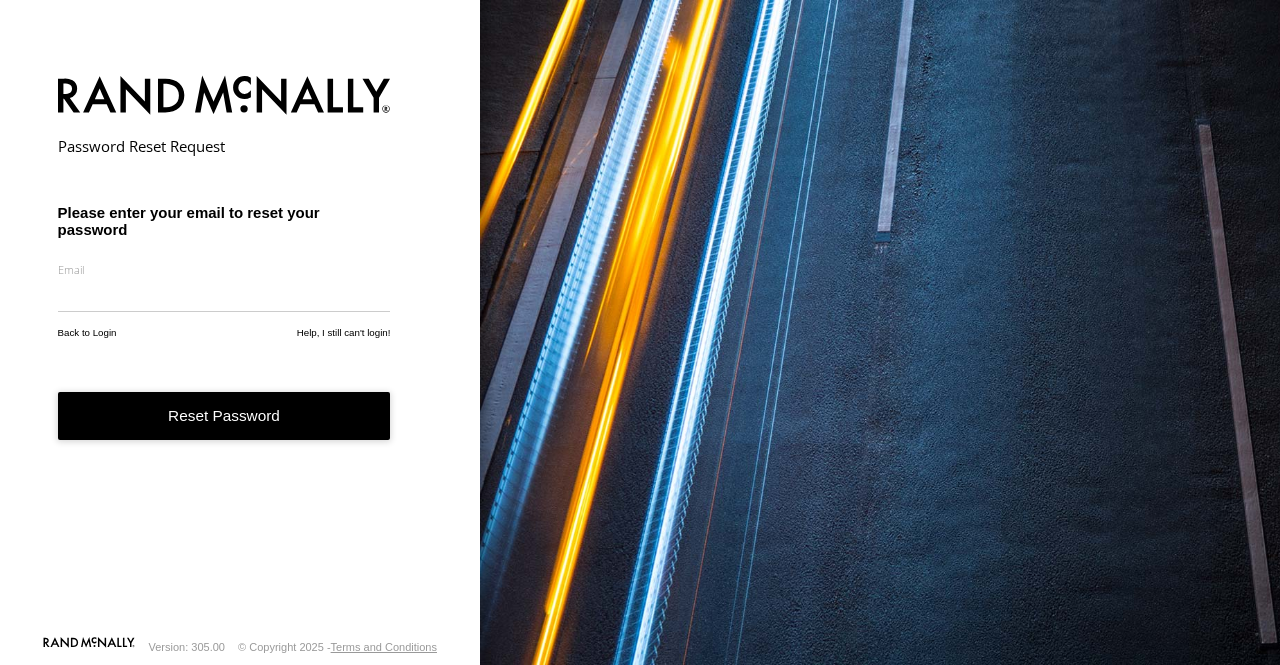 scroll, scrollTop: 0, scrollLeft: 0, axis: both 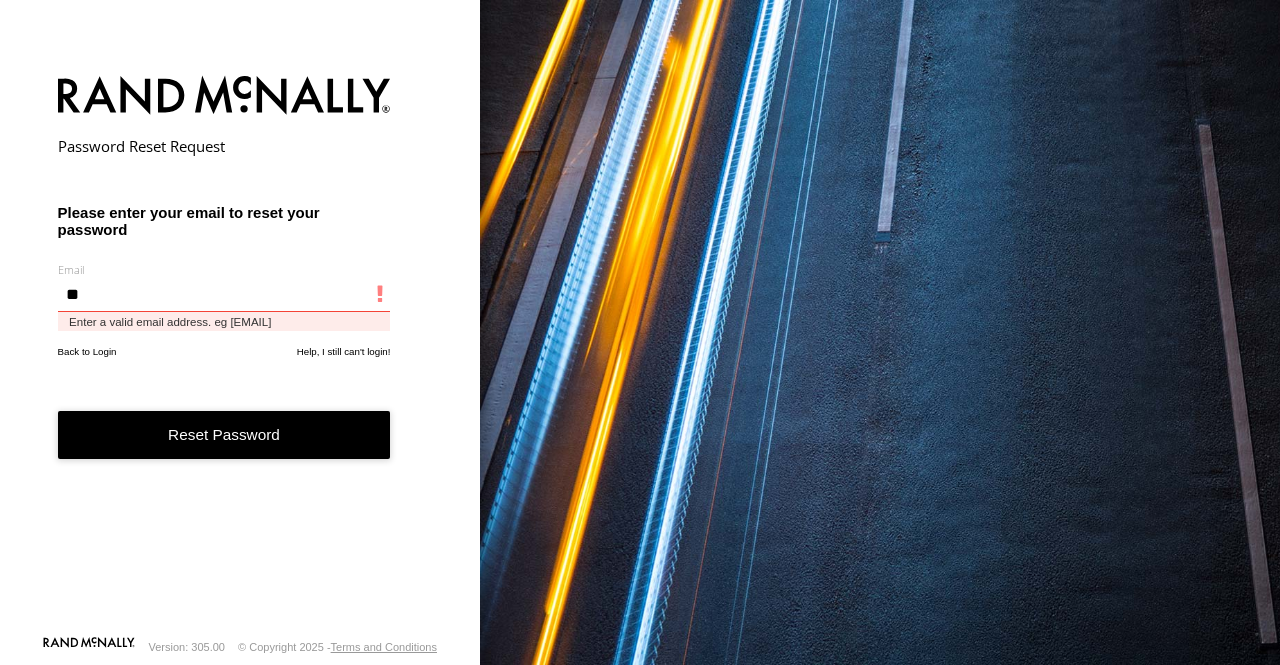 type on "*" 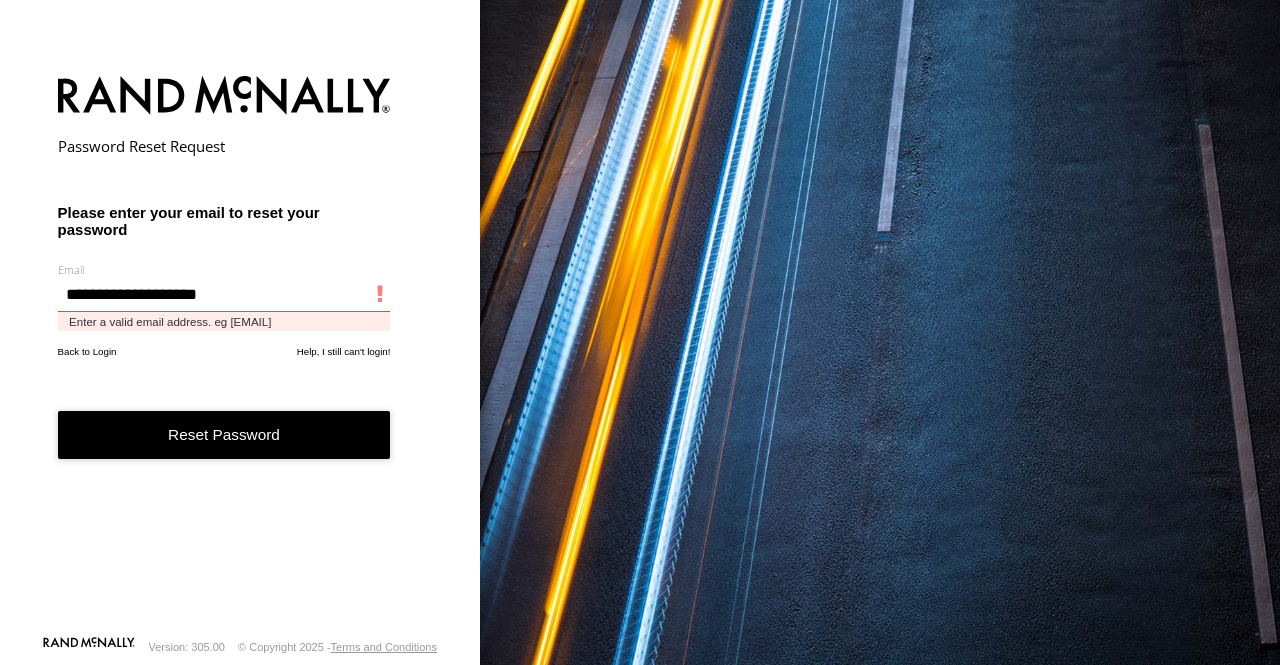 type on "**********" 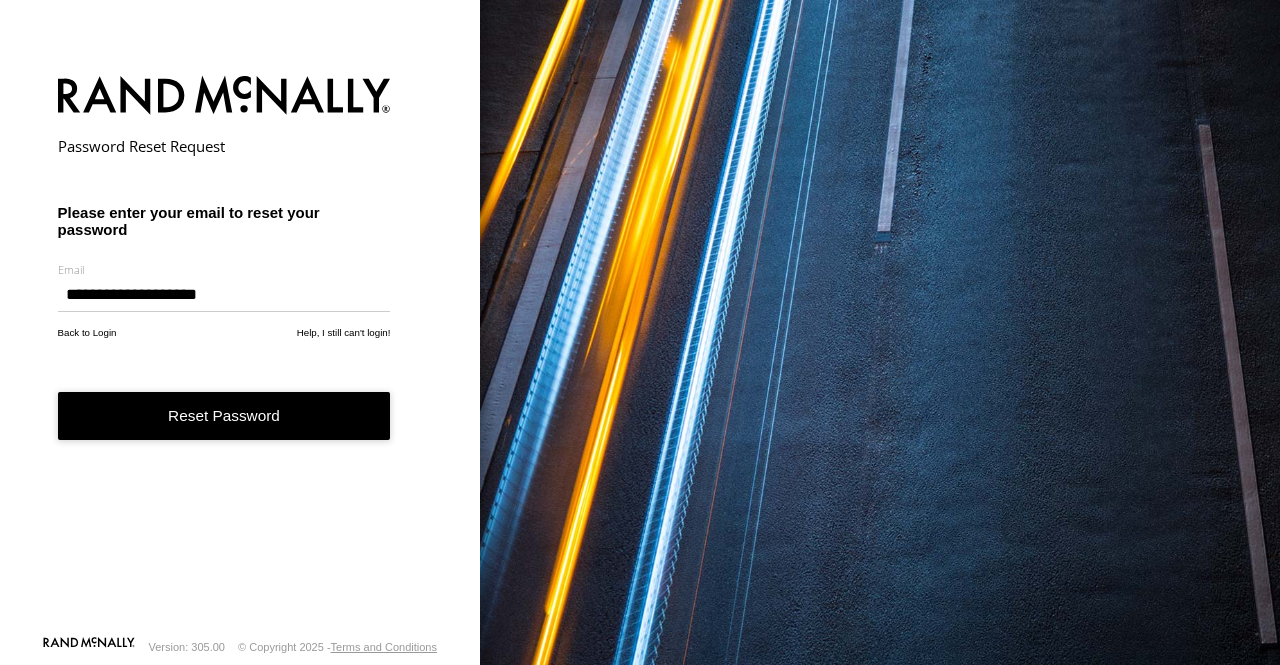 click on "Reset Password" at bounding box center (224, 416) 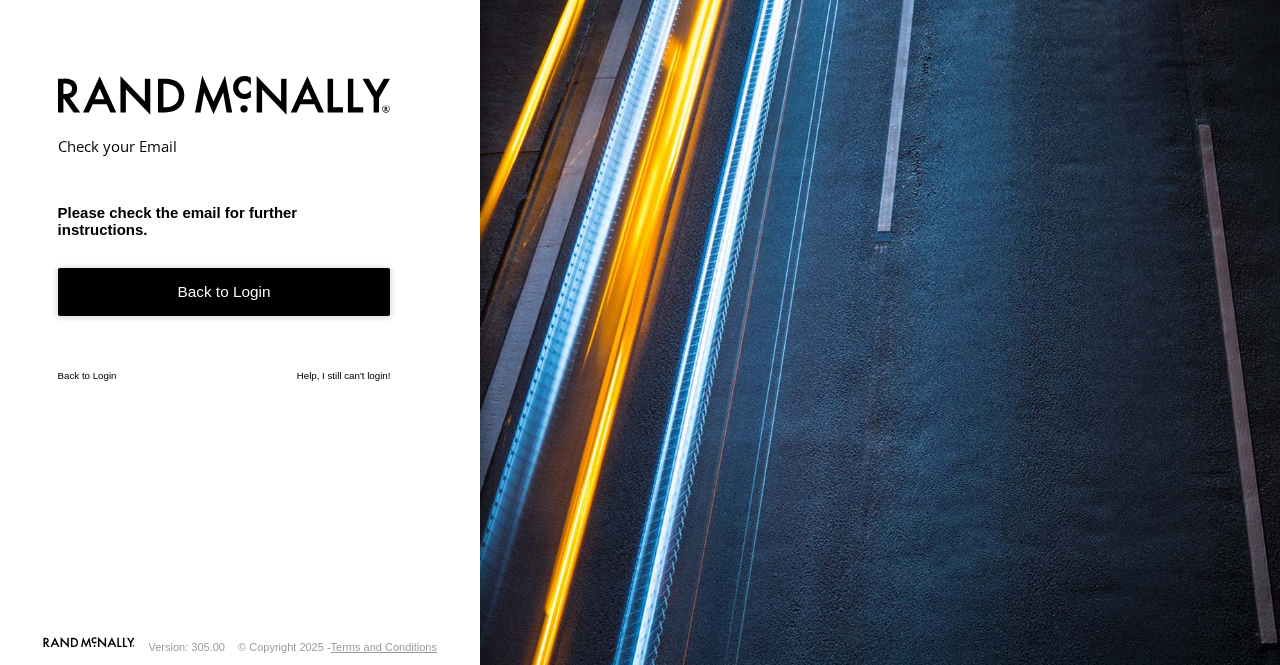 scroll, scrollTop: 0, scrollLeft: 0, axis: both 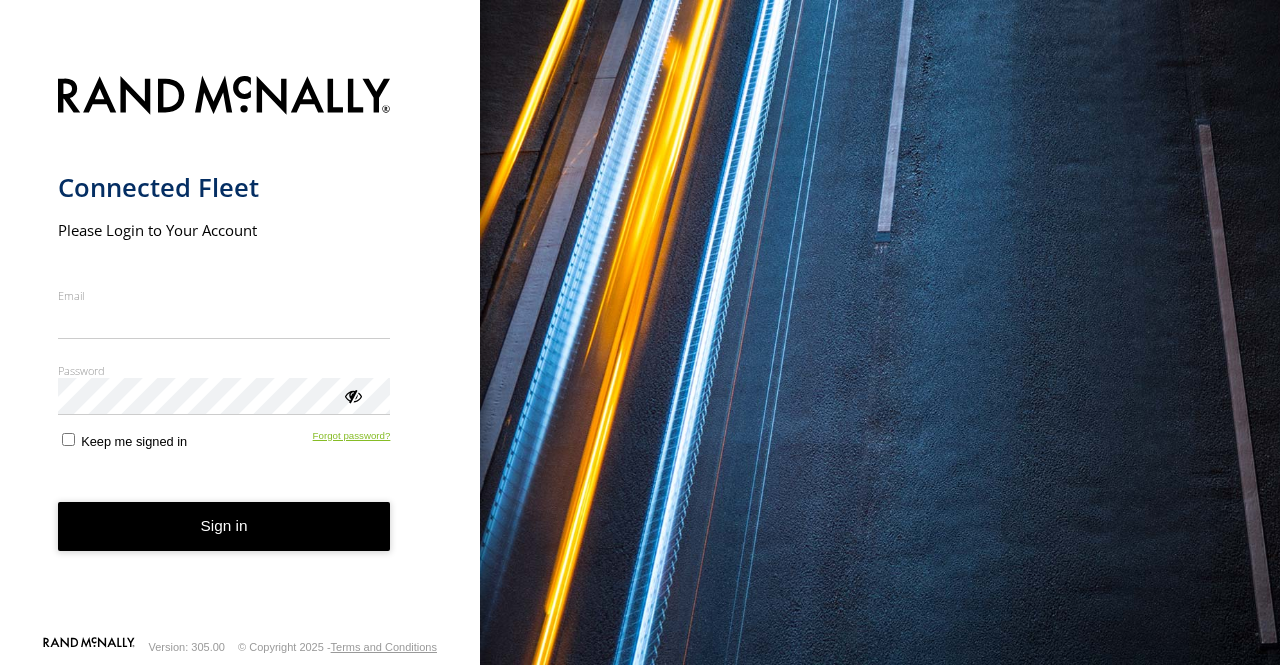 click on "Connected Fleet
Please Login to Your Account
Email
Enter a valid login email address eg.  me@email.com
Password
Enter you login password
Keep me signed in
Forgot password?
Sign in" at bounding box center (240, 349) 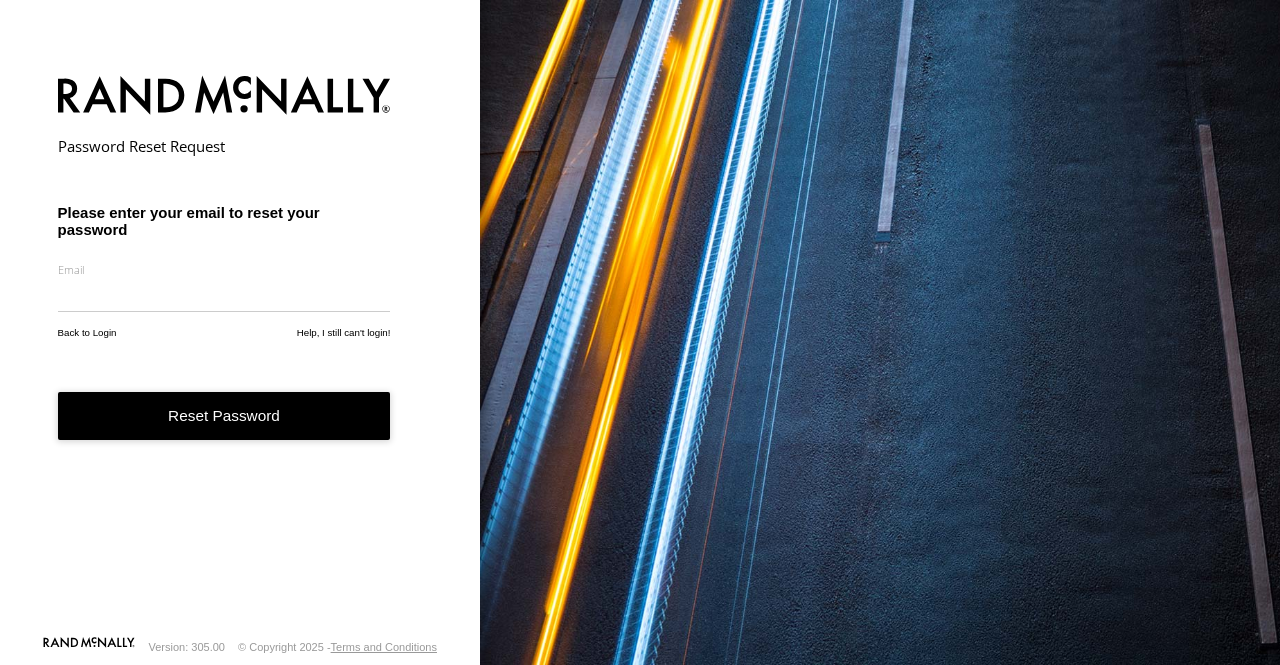 scroll, scrollTop: 0, scrollLeft: 0, axis: both 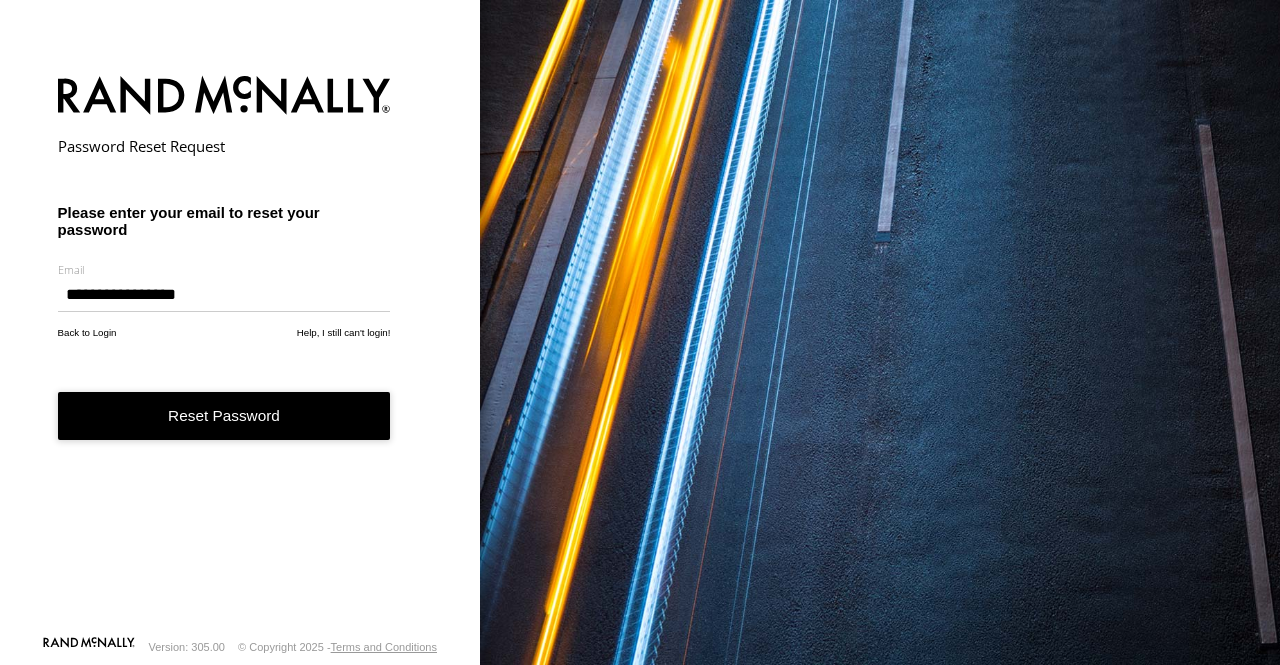 type on "**********" 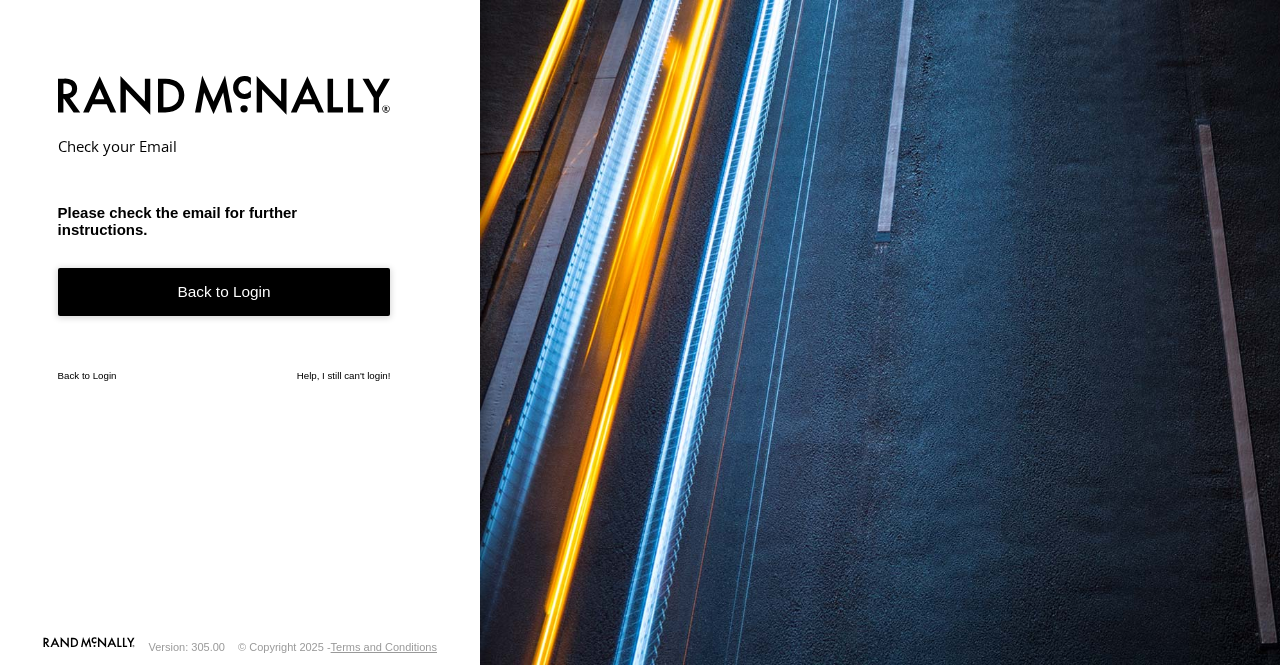 scroll, scrollTop: 0, scrollLeft: 0, axis: both 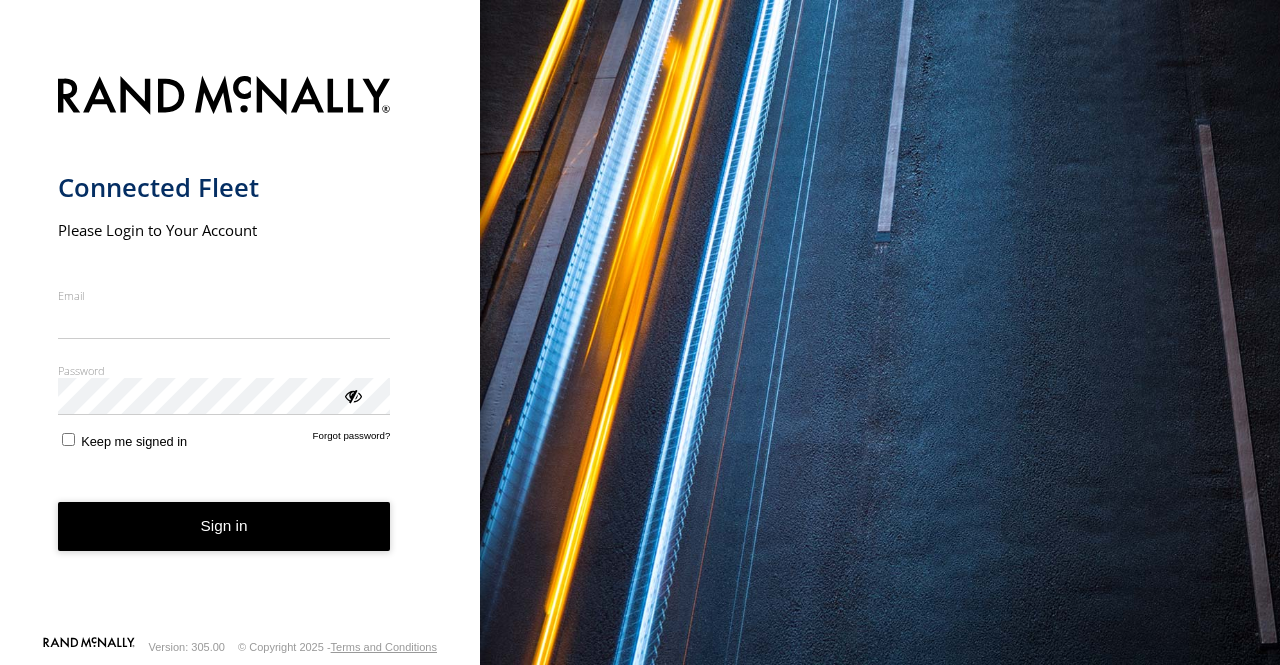 click on "Email" at bounding box center (224, 321) 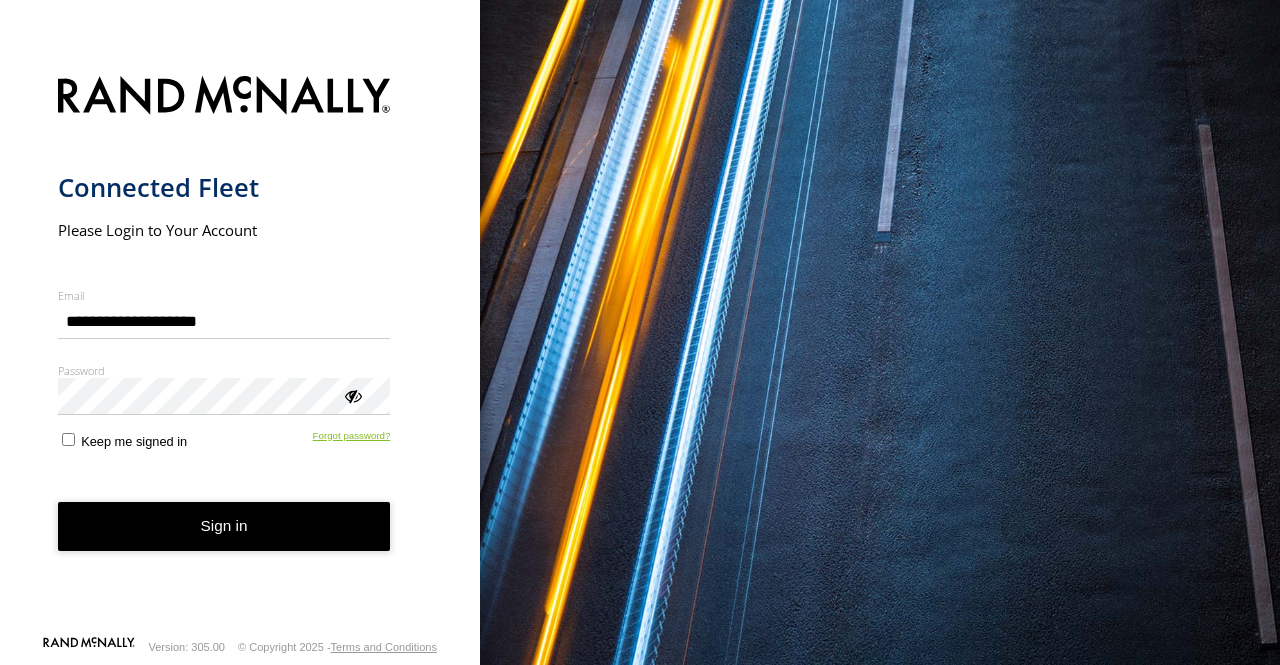 click on "Forgot password?" at bounding box center [352, 439] 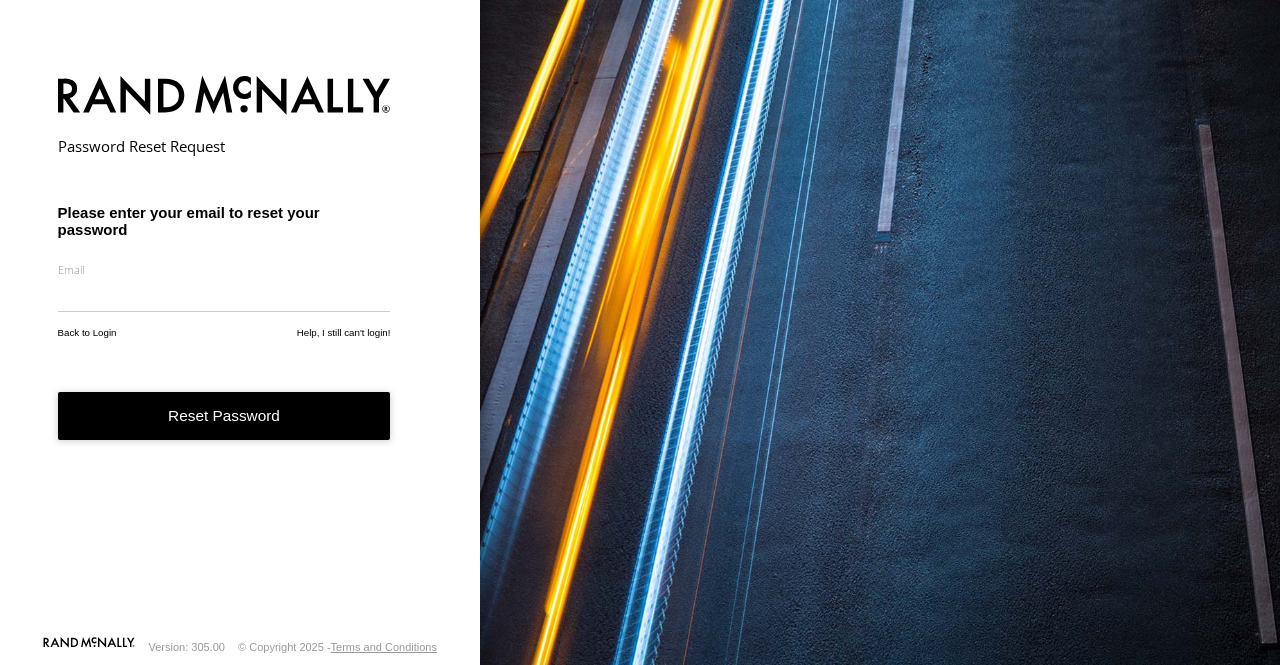 scroll, scrollTop: 0, scrollLeft: 0, axis: both 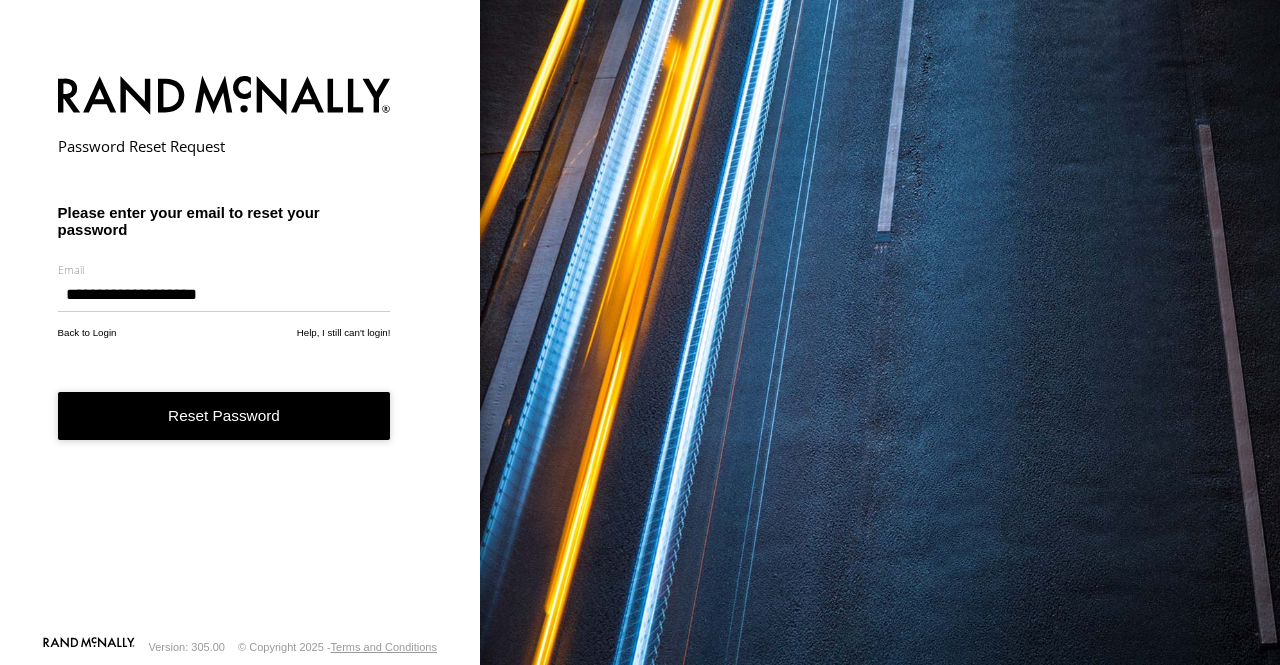 click on "Reset Password" at bounding box center [224, 416] 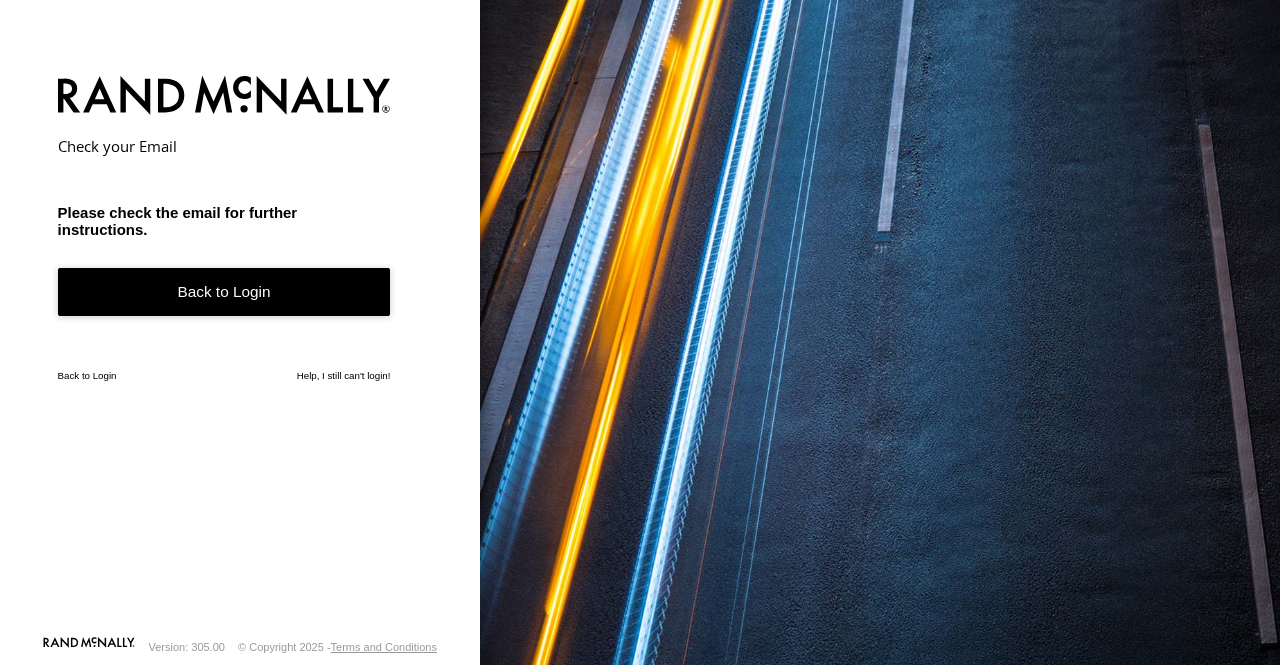 scroll, scrollTop: 0, scrollLeft: 0, axis: both 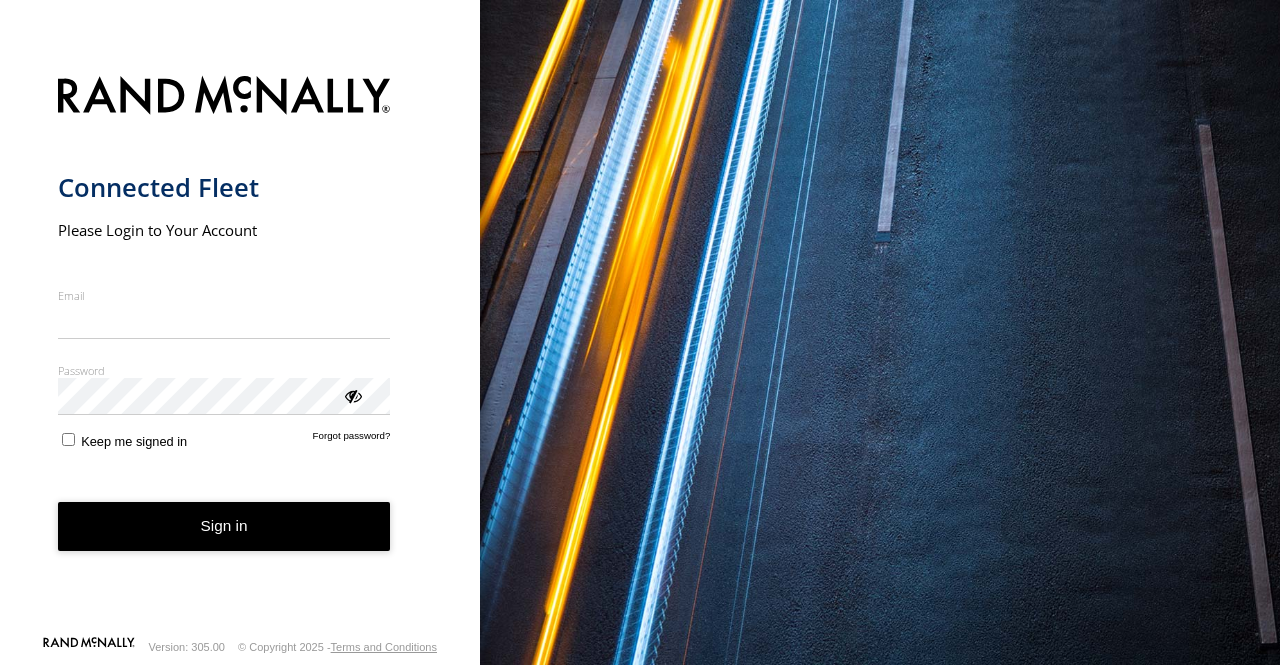 click on "Connected Fleet
Please Login to Your Account
Email
Enter a valid login email address eg.  [EMAIL]
Password
Enter you login password
Keep me signed in
Forgot password?
Sign in" at bounding box center [240, 349] 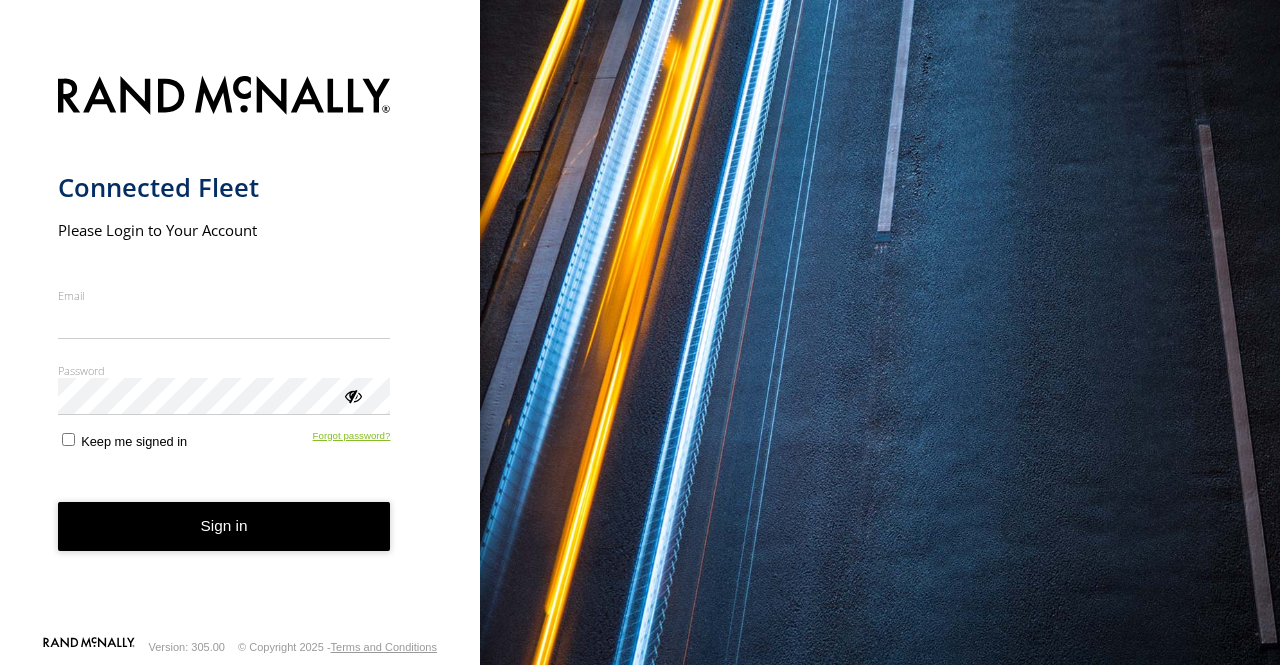 click on "Forgot password?" at bounding box center (352, 439) 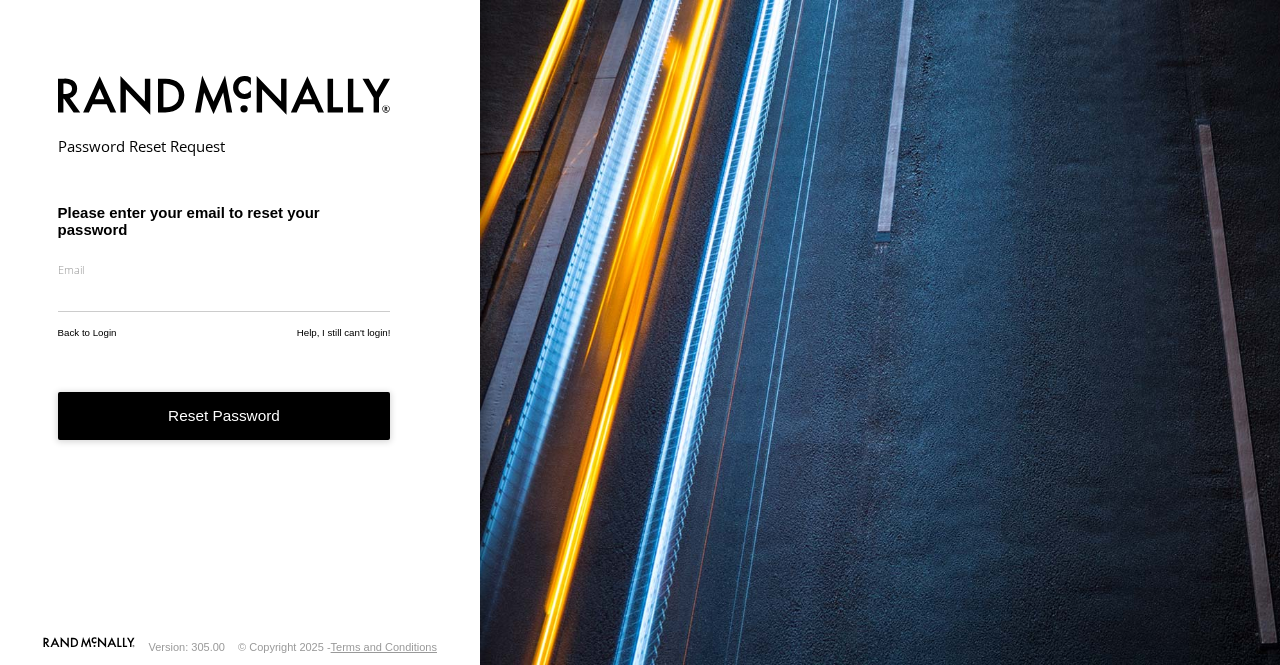 scroll, scrollTop: 0, scrollLeft: 0, axis: both 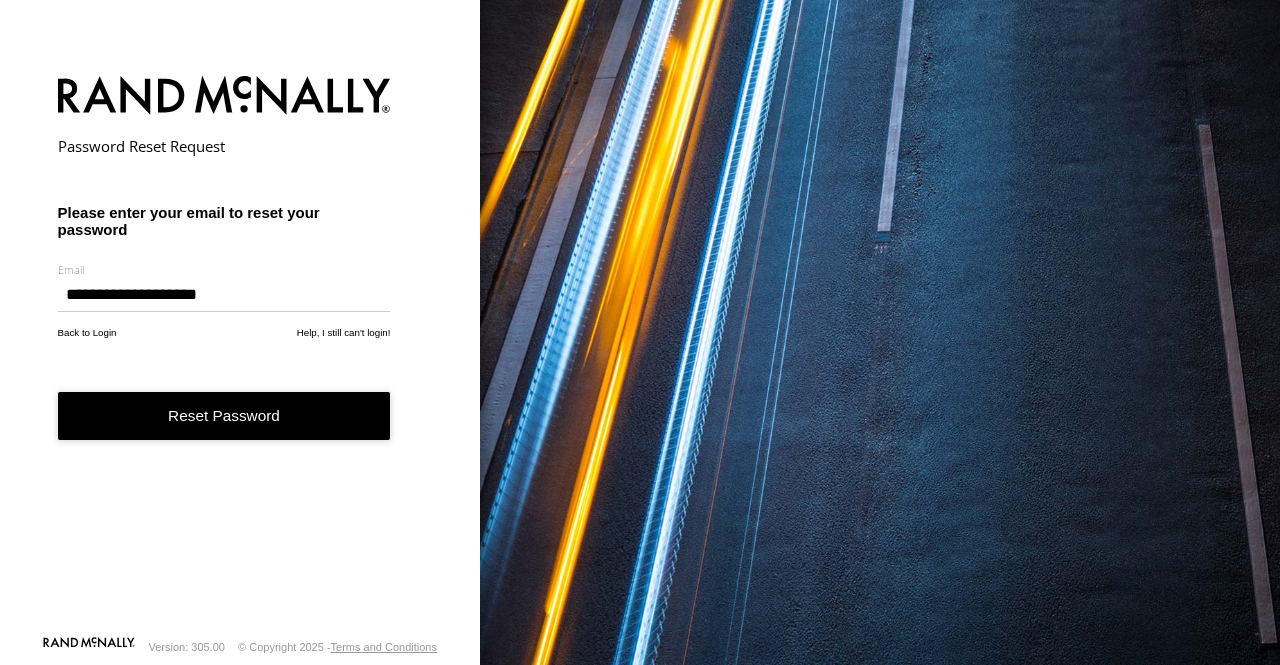 click on "Reset Password" at bounding box center [224, 416] 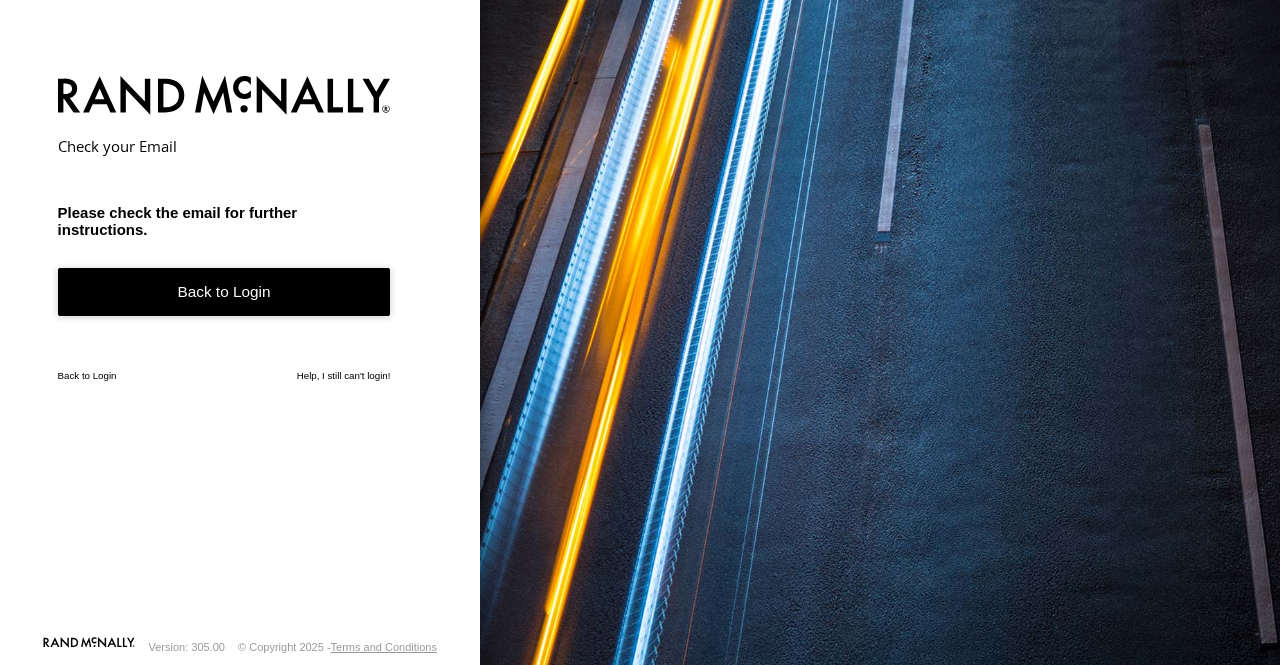 scroll, scrollTop: 0, scrollLeft: 0, axis: both 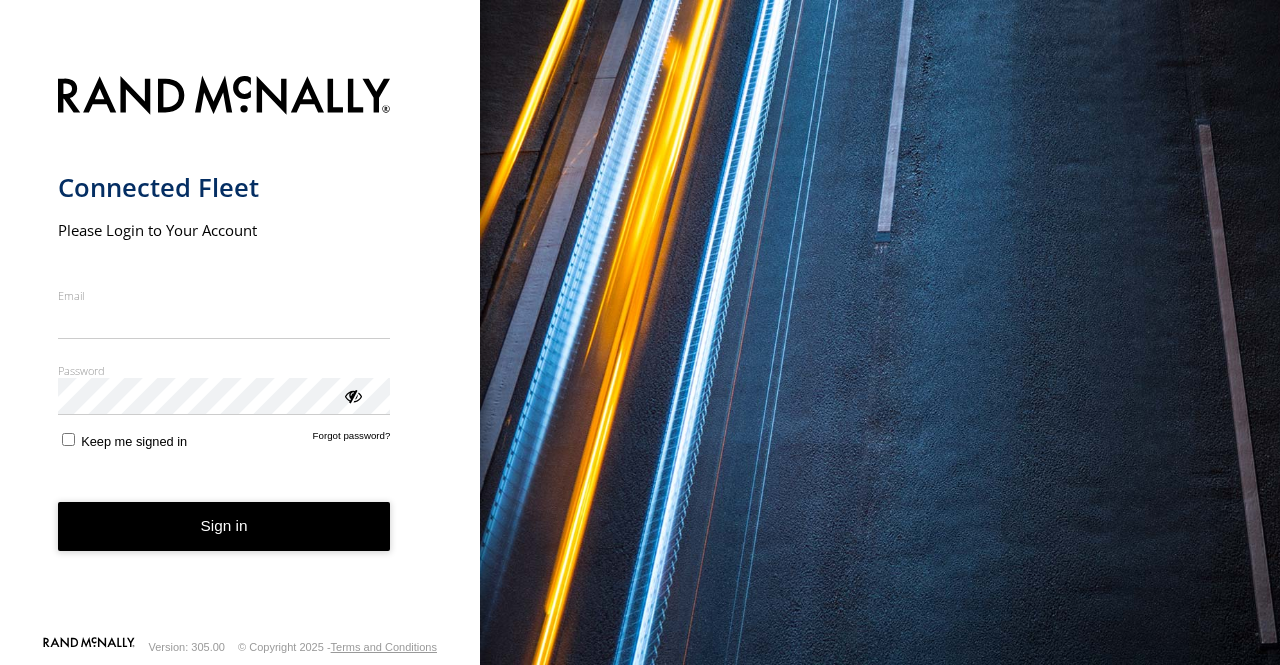 click on "Connected Fleet
Please Login to Your Account
Email
Enter a valid login email address eg.  me@email.com
Password
Enter you login password
Keep me signed in
Forgot password?
Sign in" at bounding box center (240, 349) 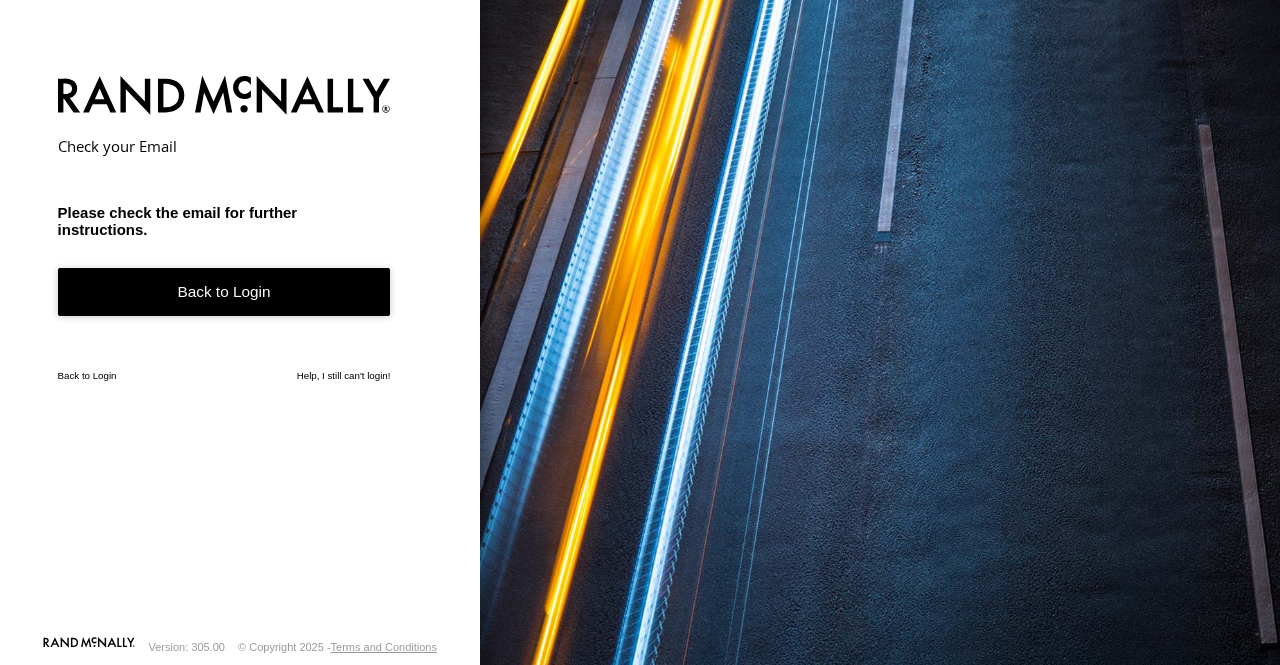scroll, scrollTop: 0, scrollLeft: 0, axis: both 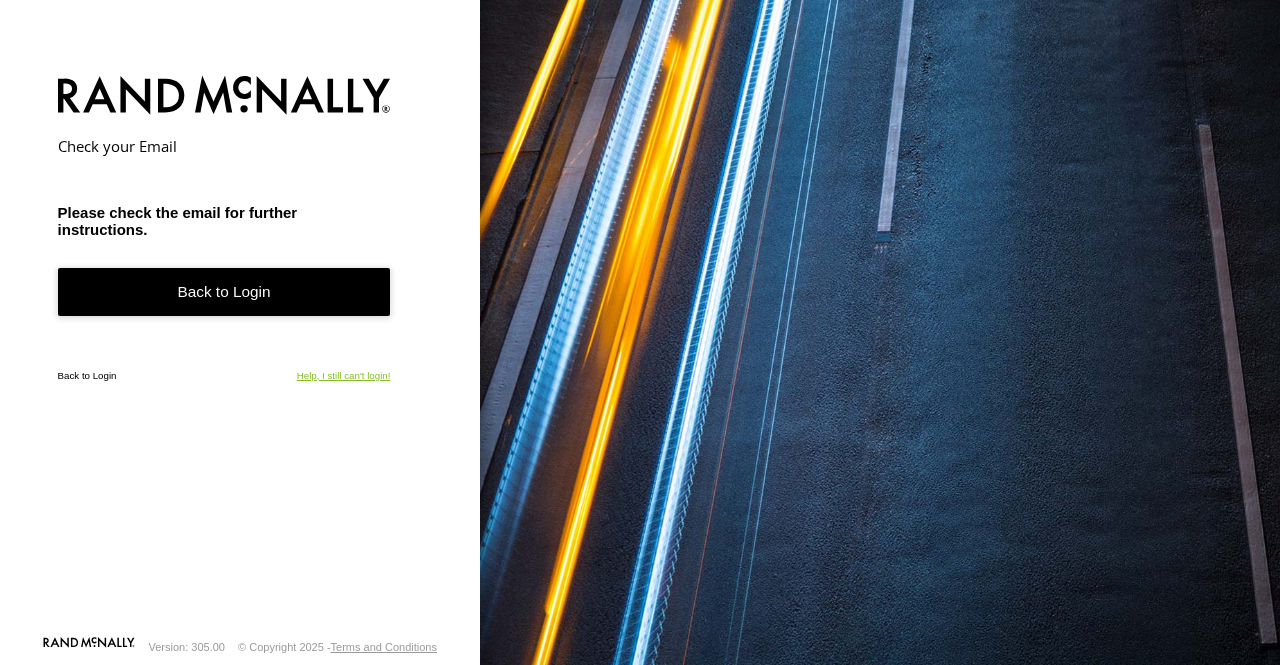 click on "Help, I still can't login!" at bounding box center (344, 375) 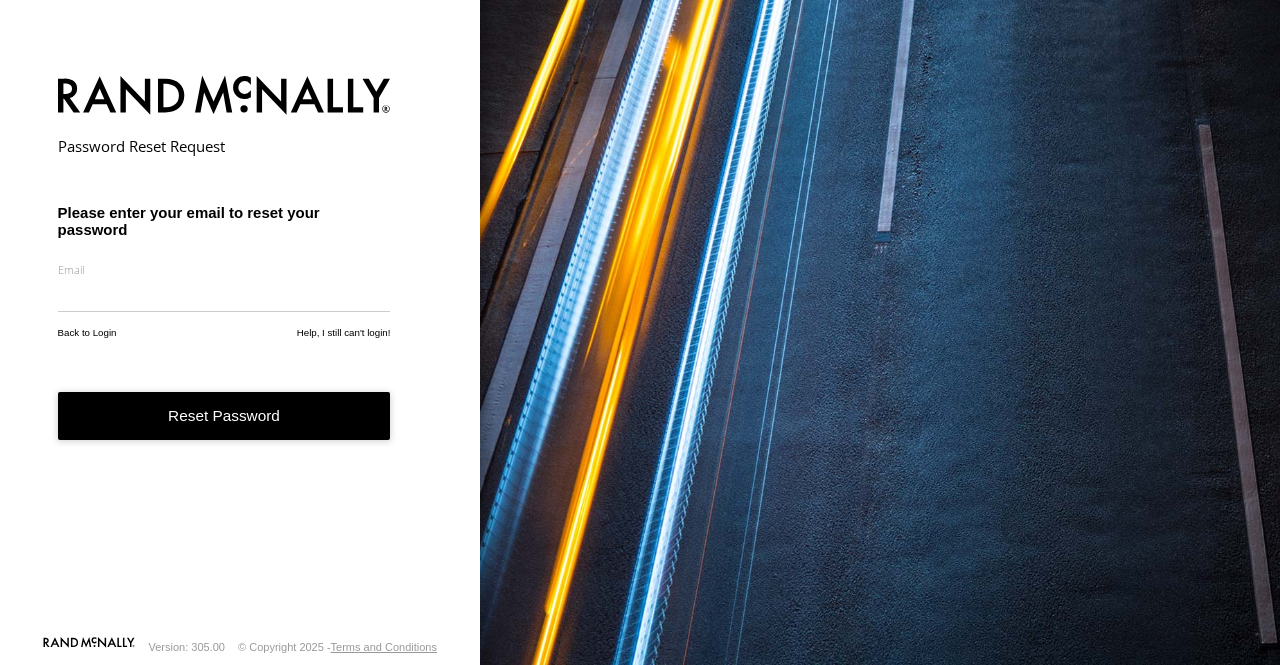 scroll, scrollTop: 0, scrollLeft: 0, axis: both 